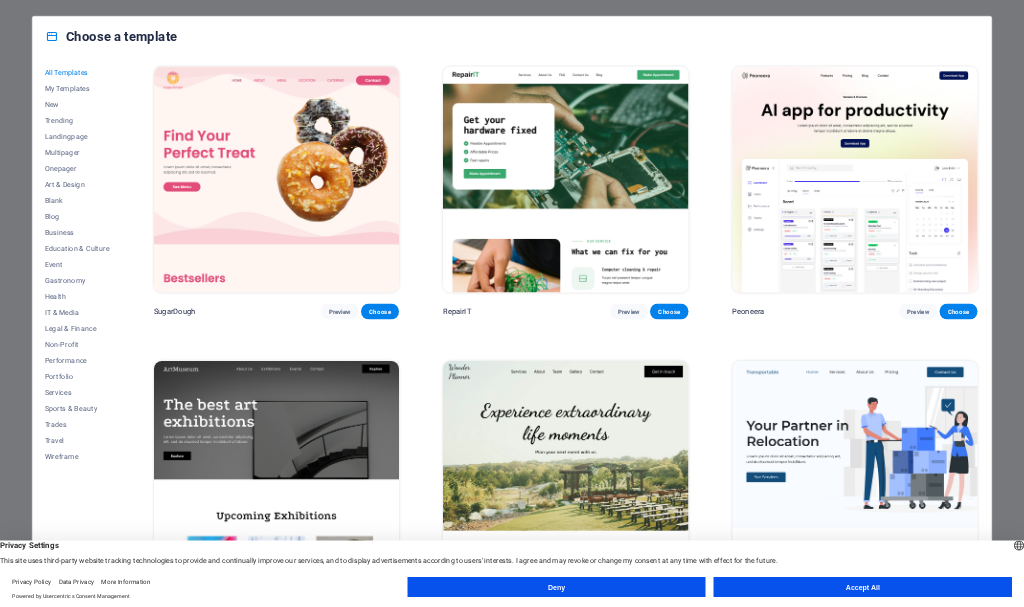 scroll, scrollTop: 0, scrollLeft: 0, axis: both 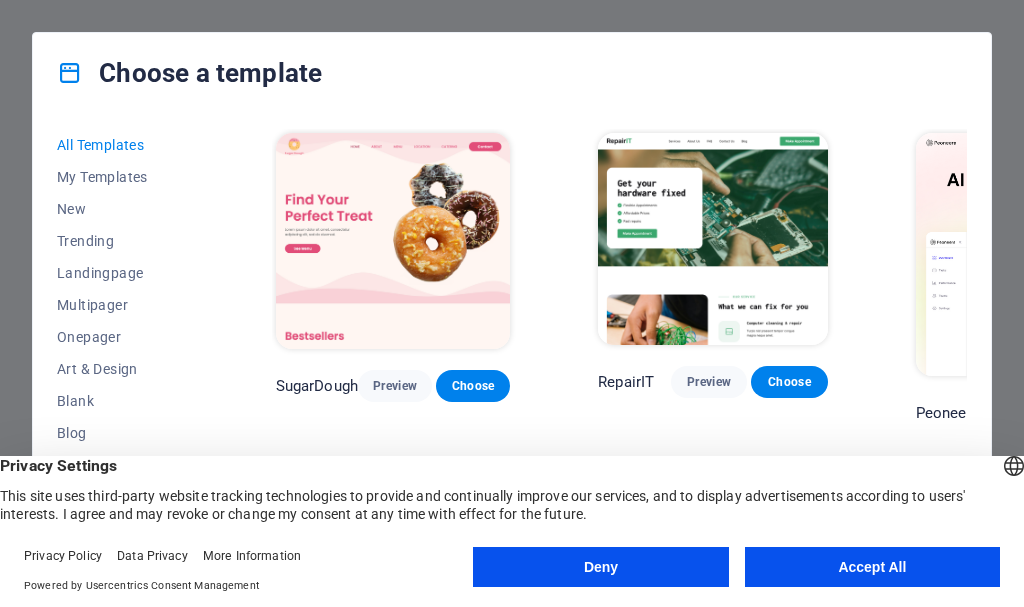 click on "All Templates My Templates New Trending Landingpage Multipager Onepager Art & Design Blank Blog Business Education & Culture Event Gastronomy Health IT & Media Legal & Finance Non-Profit Performance Portfolio Services Sports & Beauty Trades Travel Wireframe SugarDough Preview Choose RepairIT Preview Choose Peoneera Preview Choose Art Museum Preview Choose Wonder Planner Preview Choose Transportable Preview Choose S&L Preview Choose WePaint Preview Choose Eco-Con Preview Choose MeetUp Preview Choose Help & Care Preview Choose Podcaster Preview Choose Academix Preview Choose BIG Barber Shop Preview Choose Health & Food Preview Choose UrbanNest Interiors Preview Choose Green Change Preview Choose The Beauty Temple Preview Choose WeTrain Preview Choose Cleaner Preview Choose Johanna James Preview Choose Delicioso Preview Choose Dream Garden Preview Choose LumeDeAqua Preview Choose Pets Care Preview Choose SafeSpace Preview Choose Midnight Rain Bar Preview Choose Drive Preview Choose Estator Preview Choose Preview" at bounding box center [512, 343] 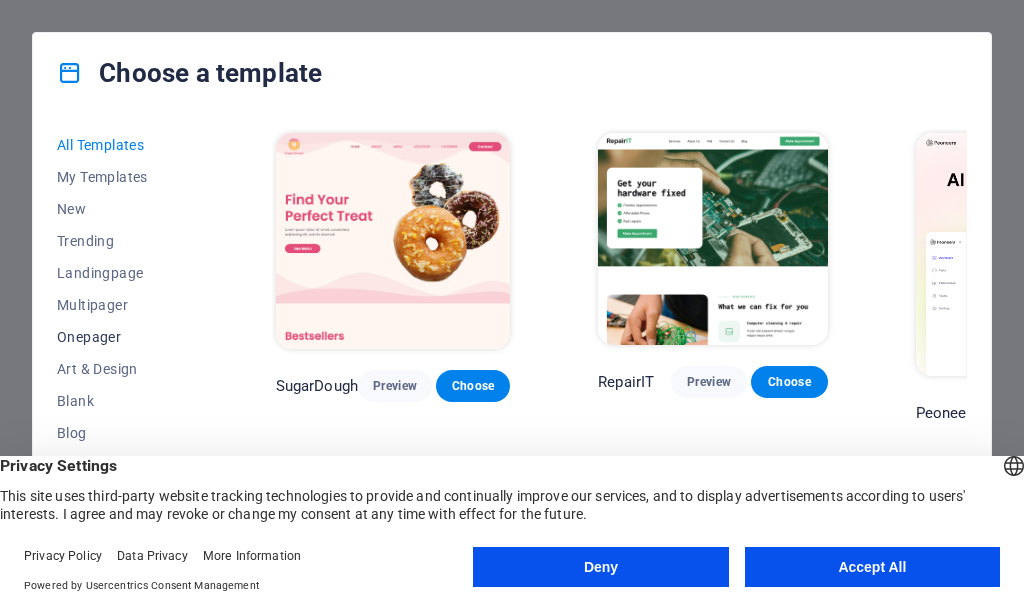 click on "Onepager" at bounding box center [122, 337] 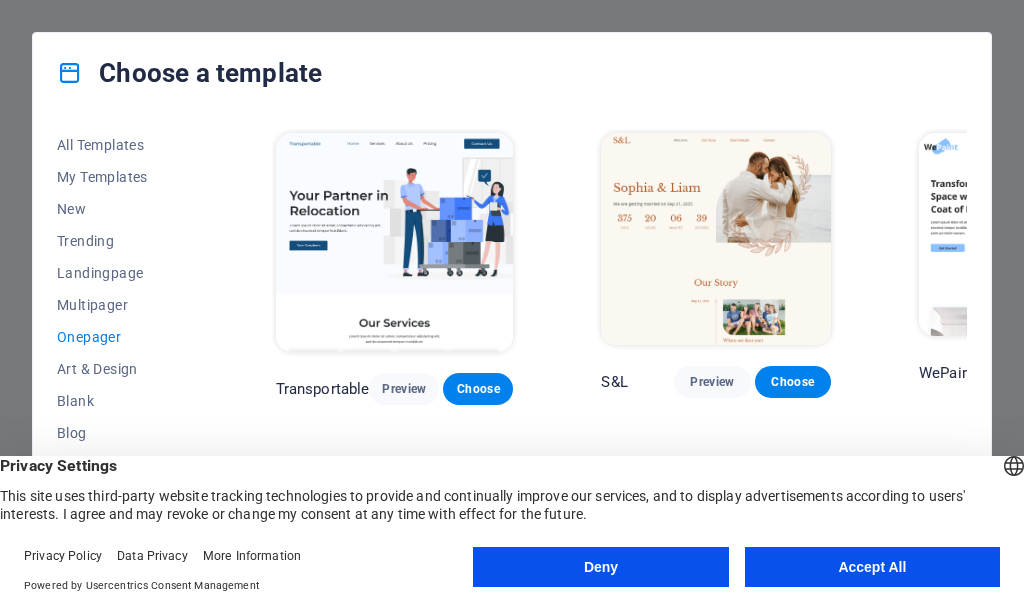 click on "All Templates My Templates New Trending Landingpage Multipager Onepager Art & Design Blank Blog Business Education & Culture Event Gastronomy Health IT & Media Legal & Finance Non-Profit Performance Portfolio Services Sports & Beauty Trades Travel Wireframe Transportable Preview Choose S&L Preview Choose WePaint Preview Choose Eco-Con Preview Choose MeetUp Preview Choose Podcaster Preview Choose UrbanNest Interiors Preview Choose Green Change Preview Choose Cleaner Preview Choose Johanna James Preview Choose Drive Preview Choose Wanderlust Preview Choose BERLIN Preview Choose Gadgets Preview Choose Max Hatzy Preview Choose Handyman Preview Choose Blogger Preview Choose Création Preview Choose Pesk Preview Choose Priodas Preview Choose Wireframe One Preview Choose Evergreen Preview Choose Kids-Events Preview Choose CleanCar Preview Choose Protector Preview Choose Pizzeria Di Dio Preview Choose Vinyasa Preview Choose Maki Preview Choose Woody Preview Choose BRGs Preview Choose Genius Preview Choose Volare Opus" at bounding box center (512, 343) 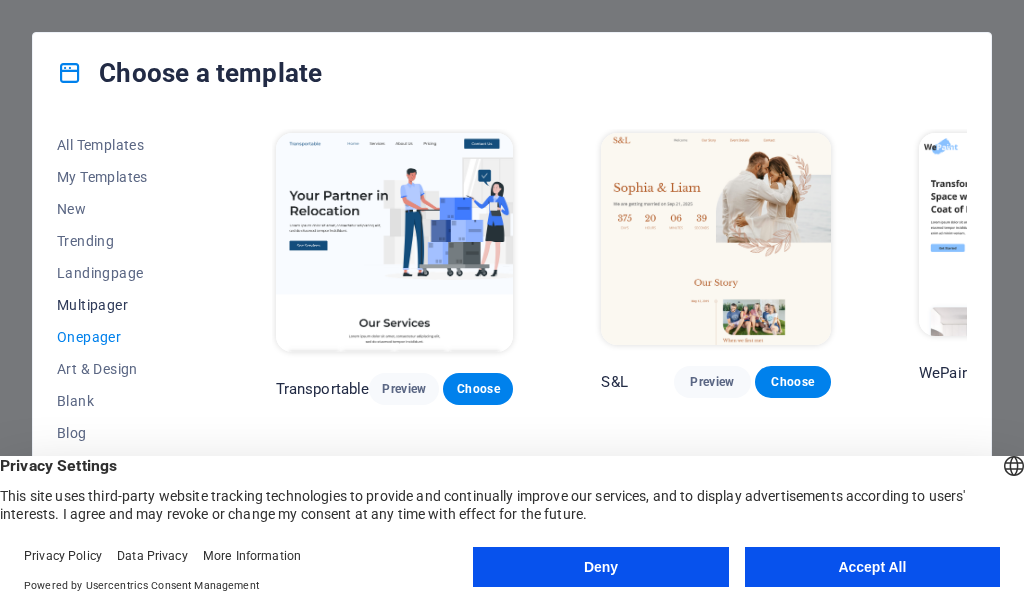 click on "Multipager" at bounding box center [122, 305] 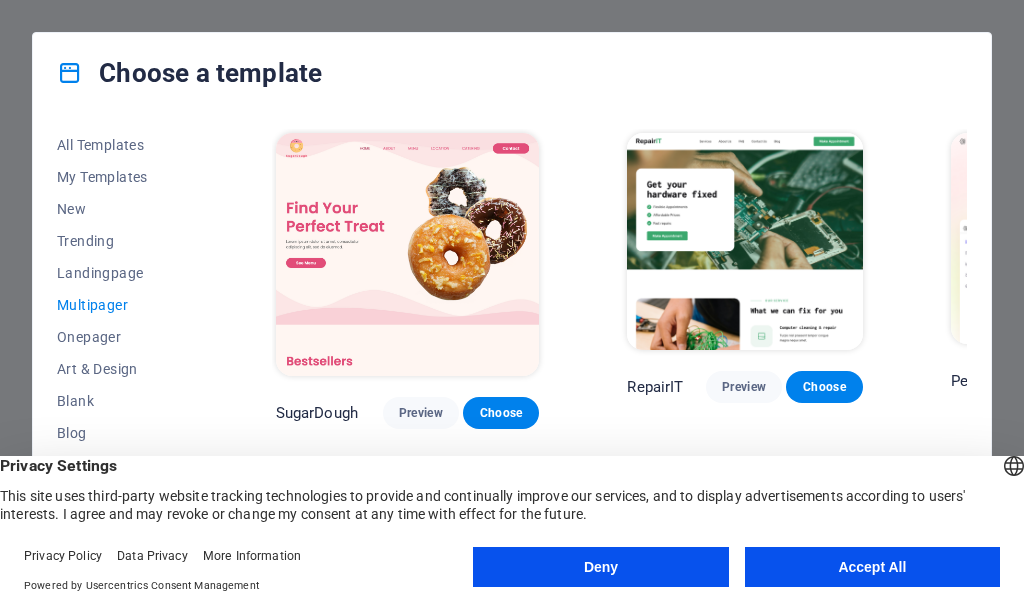 click on "All Templates My Templates New Trending Landingpage Multipager Onepager Art & Design Blank Blog Business Education & Culture Event Gastronomy Health IT & Media Legal & Finance Non-Profit Performance Portfolio Services Sports & Beauty Trades Travel Wireframe SugarDough Preview Choose RepairIT Preview Choose Peoneera Preview Choose Art Museum Preview Choose Wonder Planner Preview Choose Help & Care Preview Choose Academix Preview Choose BIG Barber Shop Preview Choose Health & Food Preview Choose The Beauty Temple Preview Choose WeTrain Preview Choose Delicioso Preview Choose Dream Garden Preview Choose LumeDeAqua Preview Choose Pets Care Preview Choose SafeSpace Preview Choose Midnight Rain Bar Preview Choose Estator Preview Choose Health Group Preview Choose MakeIt Agency Preview Choose WeSpa Preview Choose CoffeeScience Preview Choose CoachLife Preview Choose Cafe de Oceana Preview Choose Denteeth Preview Choose Le Hair Preview Choose TechUp Preview Choose Nolan-Bahler Preview Choose Fashion Preview Choose" at bounding box center [512, 343] 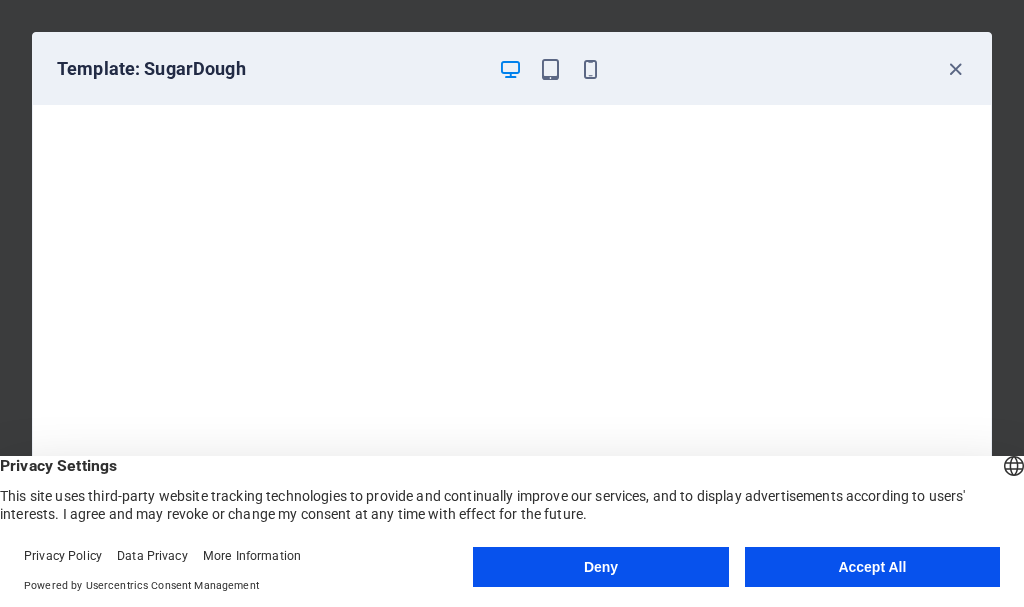 click on "Template: SugarDough" at bounding box center [512, 69] 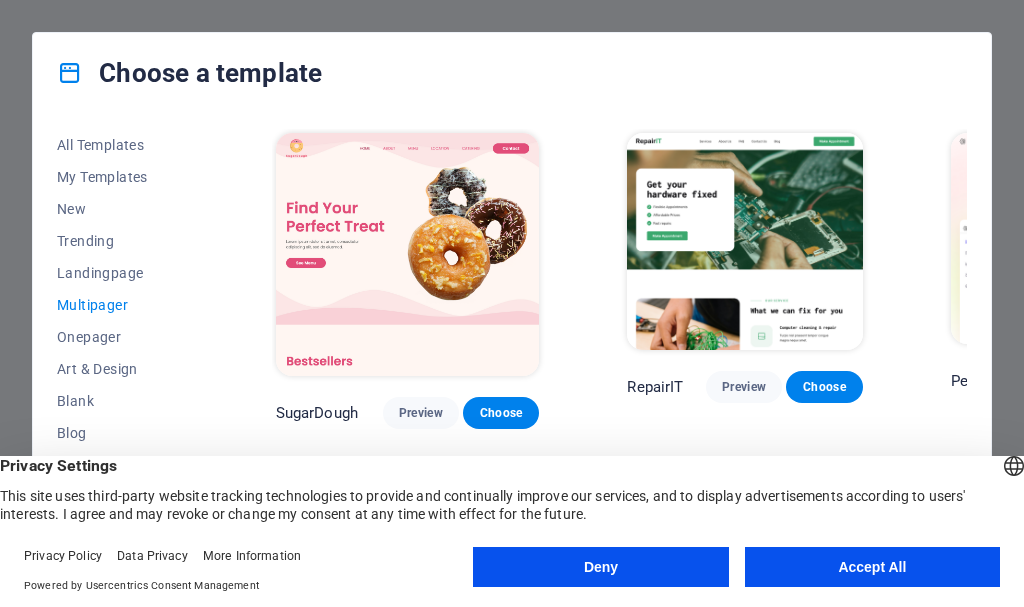 click on "All Templates My Templates New Trending Landingpage Multipager Onepager Art & Design Blank Blog Business Education & Culture Event Gastronomy Health IT & Media Legal & Finance Non-Profit Performance Portfolio Services Sports & Beauty Trades Travel Wireframe SugarDough Preview Choose RepairIT Preview Choose Peoneera Preview Choose Art Museum Preview Choose Wonder Planner Preview Choose Help & Care Preview Choose Academix Preview Choose BIG Barber Shop Preview Choose Health & Food Preview Choose The Beauty Temple Preview Choose WeTrain Preview Choose Delicioso Preview Choose Dream Garden Preview Choose LumeDeAqua Preview Choose Pets Care Preview Choose SafeSpace Preview Choose Midnight Rain Bar Preview Choose Estator Preview Choose Health Group Preview Choose MakeIt Agency Preview Choose WeSpa Preview Choose CoffeeScience Preview Choose CoachLife Preview Choose Cafe de Oceana Preview Choose Denteeth Preview Choose Le Hair Preview Choose TechUp Preview Choose Nolan-Bahler Preview Choose Fashion Preview Choose" at bounding box center (512, 343) 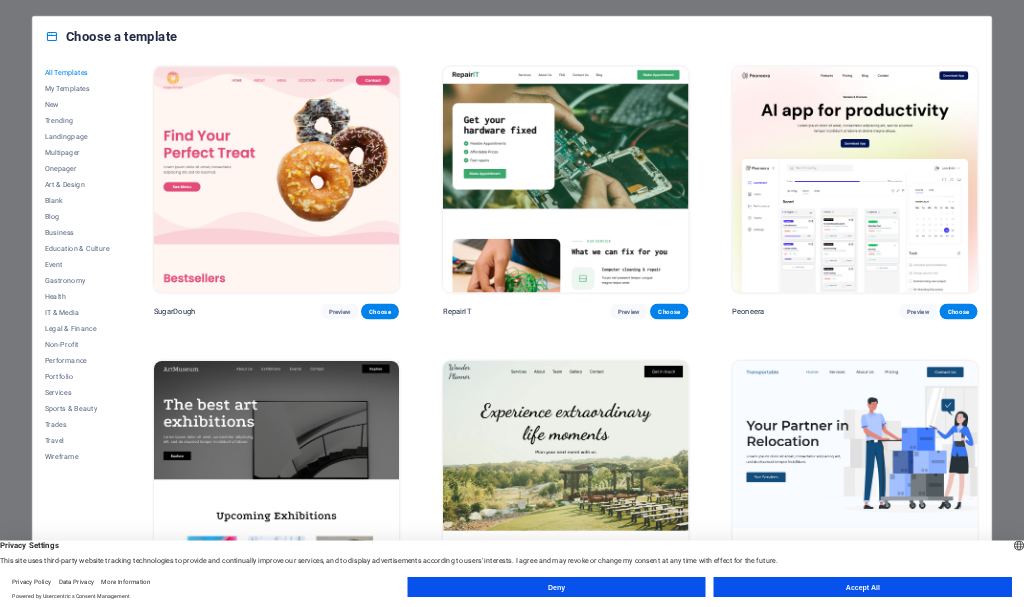 scroll, scrollTop: 0, scrollLeft: 0, axis: both 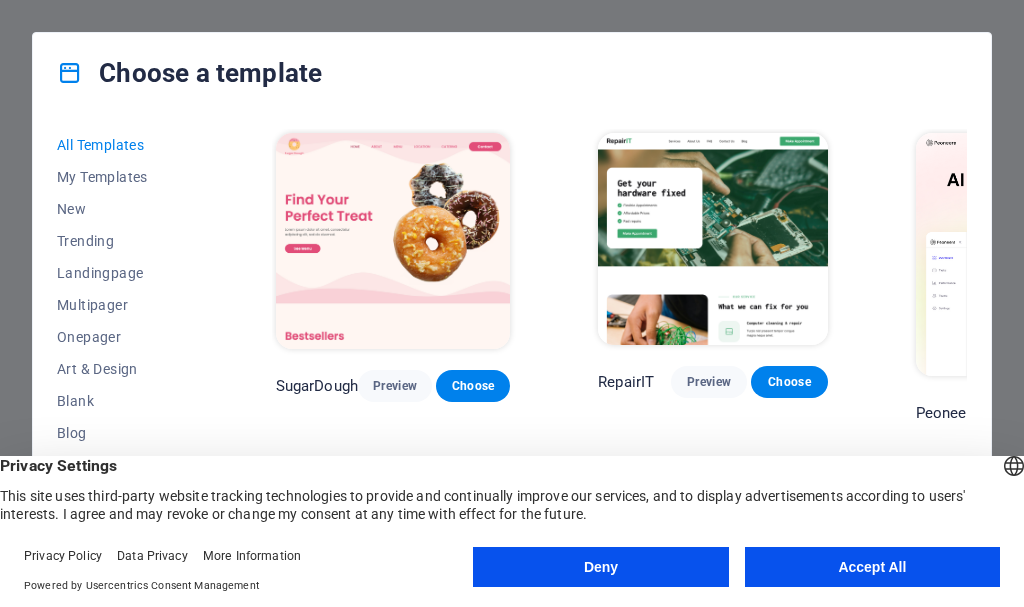click on "All Templates My Templates New Trending Landingpage Multipager Onepager Art & Design Blank Blog Business Education & Culture Event Gastronomy Health IT & Media Legal & Finance Non-Profit Performance Portfolio Services Sports & Beauty Trades Travel Wireframe SugarDough Preview Choose RepairIT Preview Choose Peoneera Preview Choose Art Museum Preview Choose Wonder Planner Preview Choose Transportable Preview Choose S&L Preview Choose WePaint Preview Choose Eco-Con Preview Choose MeetUp Preview Choose Help & Care Preview Choose Podcaster Preview Choose Academix Preview Choose BIG Barber Shop Preview Choose Health & Food Preview Choose UrbanNest Interiors Preview Choose Green Change Preview Choose The Beauty Temple Preview Choose WeTrain Preview Choose Cleaner Preview Choose Johanna James Preview Choose Delicioso Preview Choose Dream Garden Preview Choose LumeDeAqua Preview Choose Pets Care Preview Choose SafeSpace Preview Choose Midnight Rain Bar Preview Choose Drive Preview Choose Estator Preview Choose Preview" at bounding box center (512, 343) 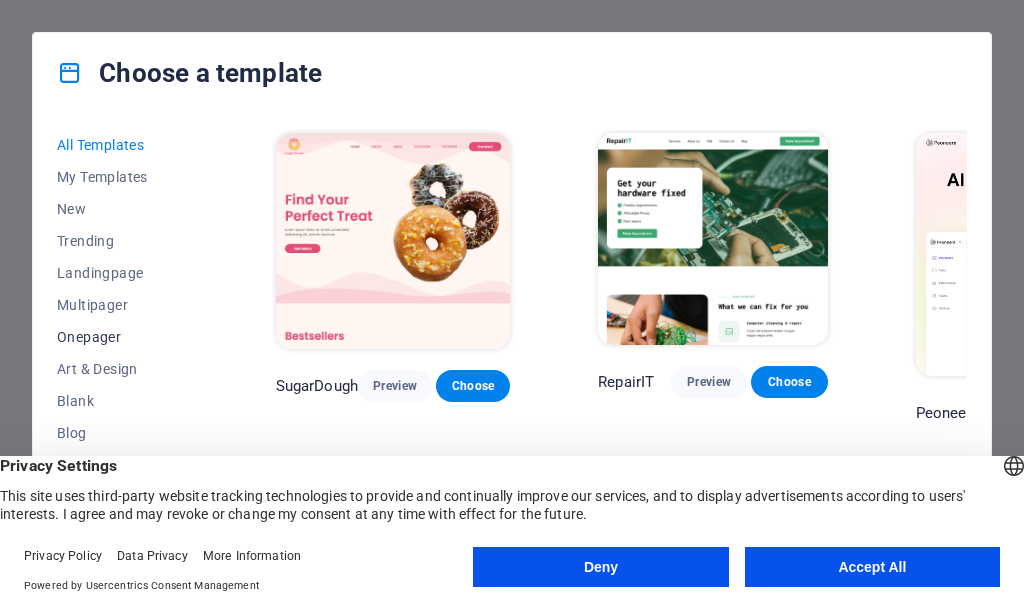 click on "Onepager" at bounding box center [122, 337] 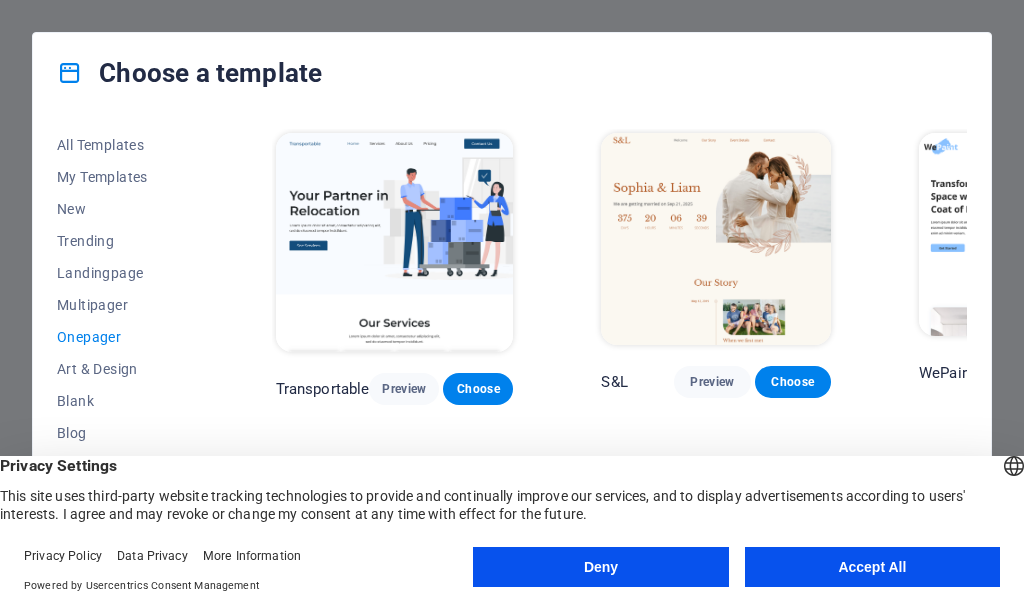 click on "All Templates My Templates New Trending Landingpage Multipager Onepager Art & Design Blank Blog Business Education & Culture Event Gastronomy Health IT & Media Legal & Finance Non-Profit Performance Portfolio Services Sports & Beauty Trades Travel Wireframe Transportable Preview Choose S&L Preview Choose WePaint Preview Choose Eco-Con Preview Choose MeetUp Preview Choose Podcaster Preview Choose UrbanNest Interiors Preview Choose Green Change Preview Choose Cleaner Preview Choose Johanna James Preview Choose Drive Preview Choose Wanderlust Preview Choose BERLIN Preview Choose Gadgets Preview Choose Max Hatzy Preview Choose Handyman Preview Choose Blogger Preview Choose Création Preview Choose Pesk Preview Choose Priodas Preview Choose Wireframe One Preview Choose Evergreen Preview Choose Kids-Events Preview Choose CleanCar Preview Choose Protector Preview Choose Pizzeria Di Dio Preview Choose Vinyasa Preview Choose Maki Preview Choose Woody Preview Choose BRGs Preview Choose Genius Preview Choose Volare Opus" at bounding box center [512, 343] 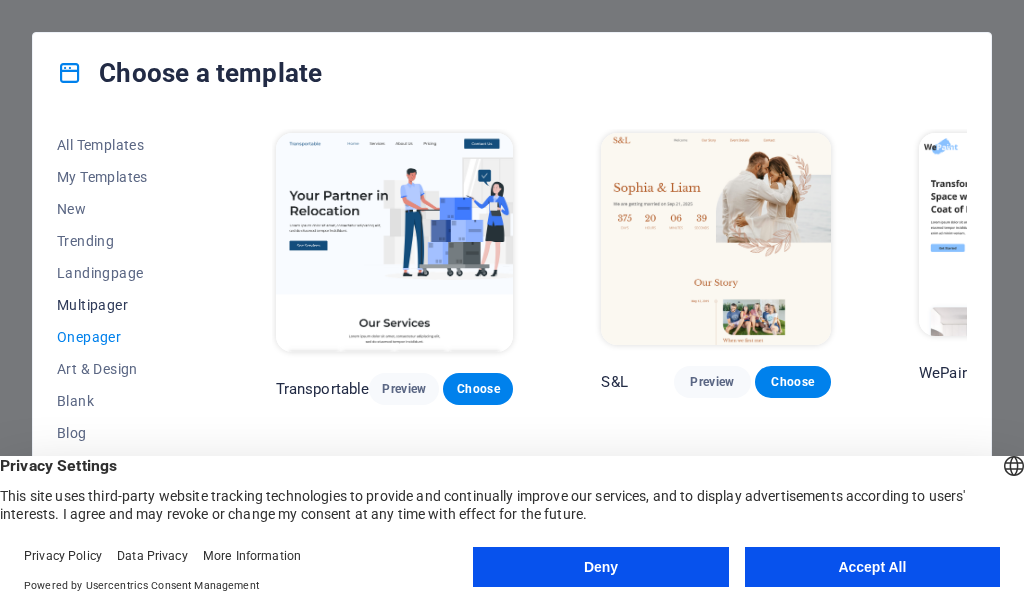 click on "Multipager" at bounding box center (122, 305) 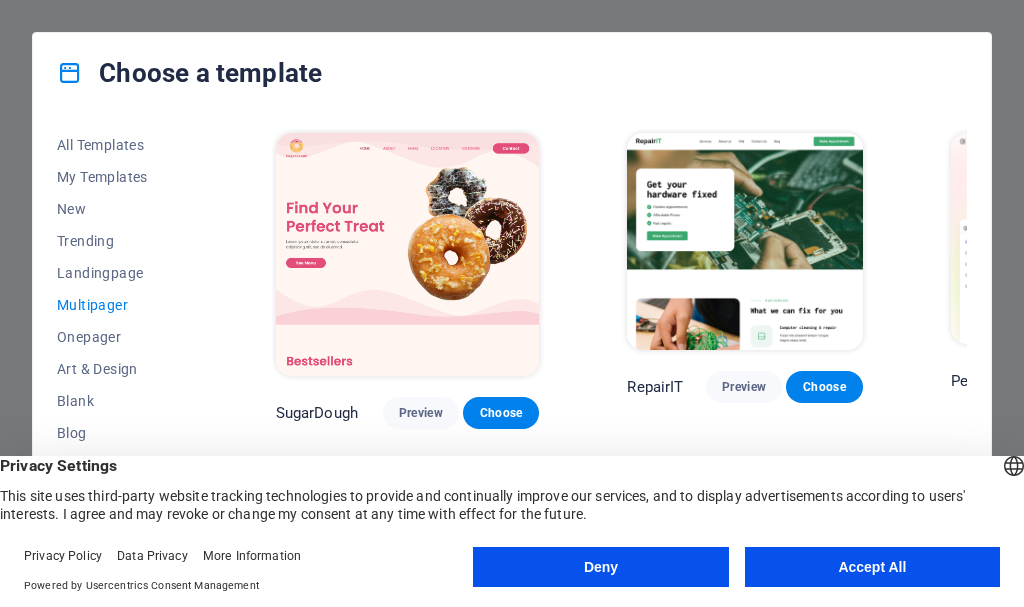 click on "All Templates My Templates New Trending Landingpage Multipager Onepager Art & Design Blank Blog Business Education & Culture Event Gastronomy Health IT & Media Legal & Finance Non-Profit Performance Portfolio Services Sports & Beauty Trades Travel Wireframe SugarDough Preview Choose RepairIT Preview Choose Peoneera Preview Choose Art Museum Preview Choose Wonder Planner Preview Choose Help & Care Preview Choose Academix Preview Choose BIG Barber Shop Preview Choose Health & Food Preview Choose The Beauty Temple Preview Choose WeTrain Preview Choose Delicioso Preview Choose Dream Garden Preview Choose LumeDeAqua Preview Choose Pets Care Preview Choose SafeSpace Preview Choose Midnight Rain Bar Preview Choose Estator Preview Choose Health Group Preview Choose MakeIt Agency Preview Choose WeSpa Preview Choose CoffeeScience Preview Choose CoachLife Preview Choose Cafe de Oceana Preview Choose Denteeth Preview Choose Le Hair Preview Choose TechUp Preview Choose Nolan-Bahler Preview Choose Fashion Preview Choose" at bounding box center [512, 343] 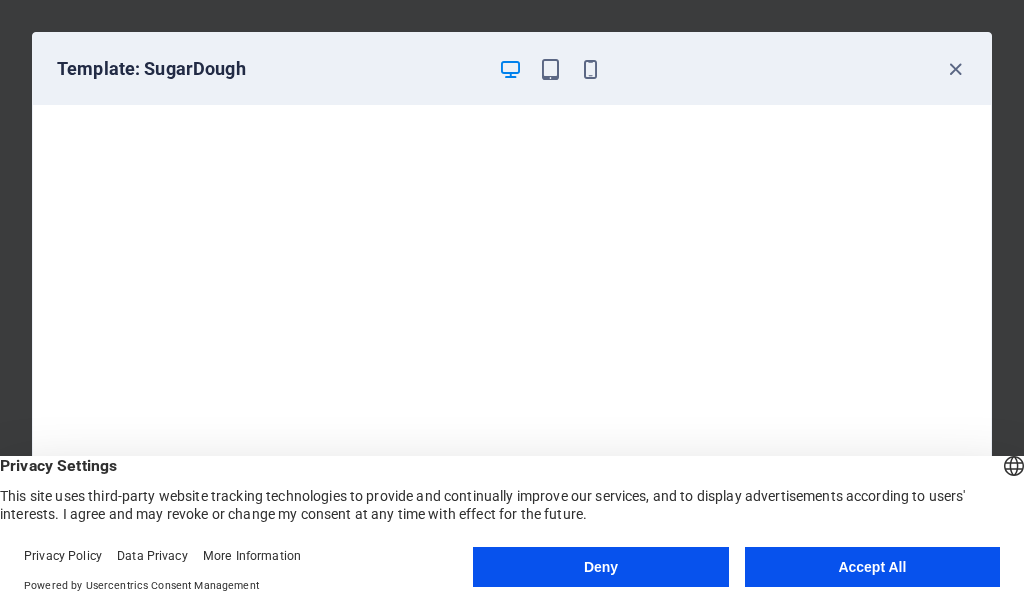 click on "Template: SugarDough" at bounding box center (512, 69) 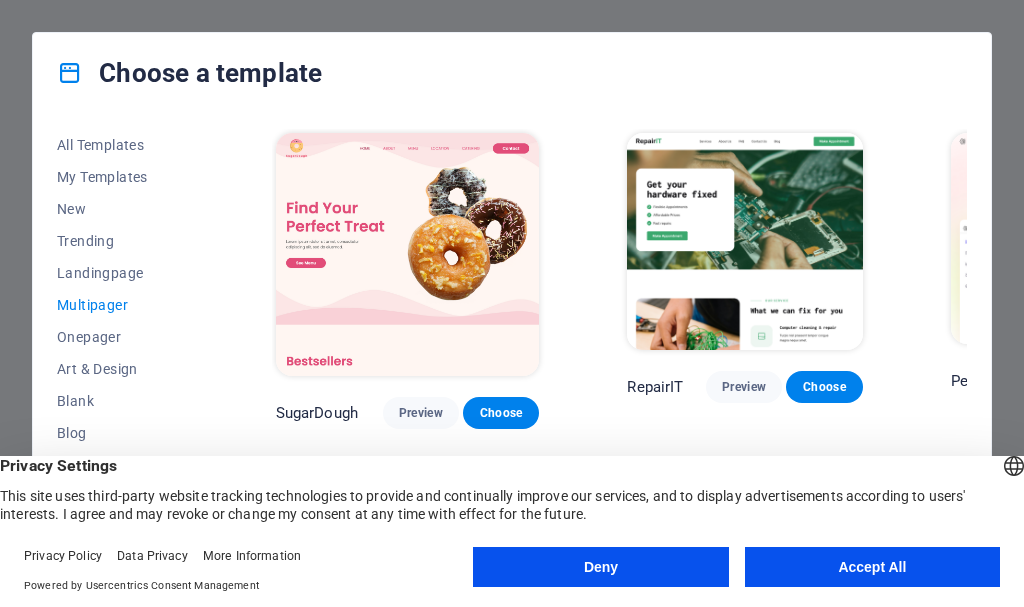 click on "All Templates My Templates New Trending Landingpage Multipager Onepager Art & Design Blank Blog Business Education & Culture Event Gastronomy Health IT & Media Legal & Finance Non-Profit Performance Portfolio Services Sports & Beauty Trades Travel Wireframe SugarDough Preview Choose RepairIT Preview Choose Peoneera Preview Choose Art Museum Preview Choose Wonder Planner Preview Choose Help & Care Preview Choose Academix Preview Choose BIG Barber Shop Preview Choose Health & Food Preview Choose The Beauty Temple Preview Choose WeTrain Preview Choose Delicioso Preview Choose Dream Garden Preview Choose LumeDeAqua Preview Choose Pets Care Preview Choose SafeSpace Preview Choose Midnight Rain Bar Preview Choose Estator Preview Choose Health Group Preview Choose MakeIt Agency Preview Choose WeSpa Preview Choose CoffeeScience Preview Choose CoachLife Preview Choose Cafe de Oceana Preview Choose Denteeth Preview Choose Le Hair Preview Choose TechUp Preview Choose Nolan-Bahler Preview Choose Fashion Preview Choose" at bounding box center [512, 343] 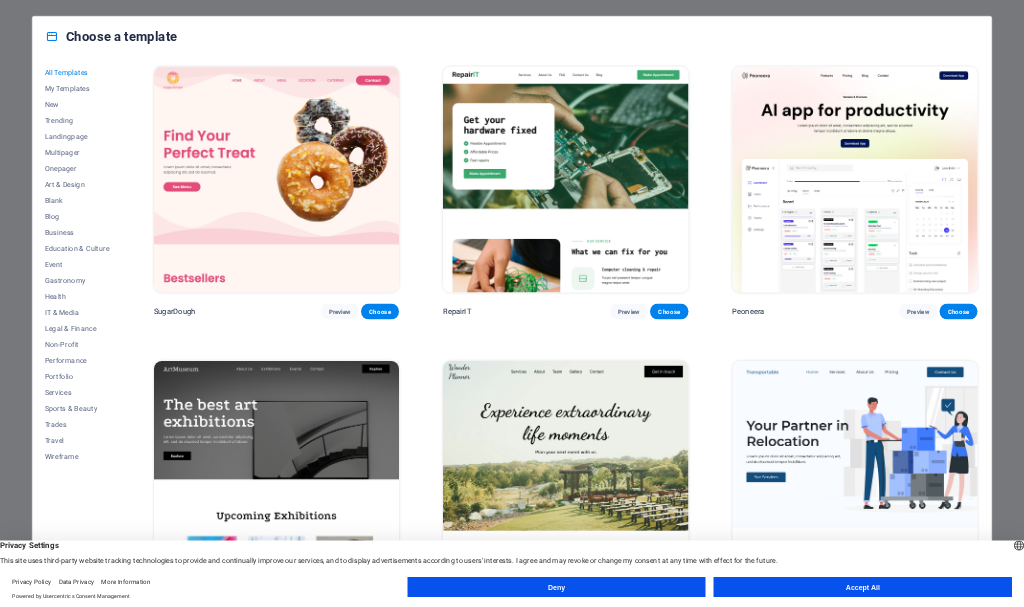scroll, scrollTop: 0, scrollLeft: 0, axis: both 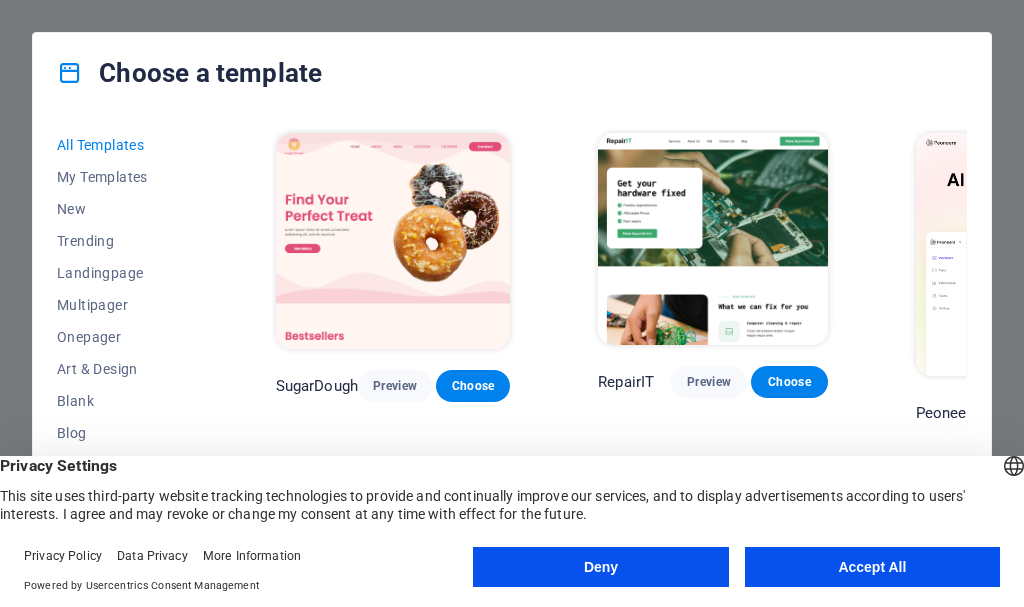 click on "All Templates My Templates New Trending Landingpage Multipager Onepager Art & Design Blank Blog Business Education & Culture Event Gastronomy Health IT & Media Legal & Finance Non-Profit Performance Portfolio Services Sports & Beauty Trades Travel Wireframe SugarDough Preview Choose RepairIT Preview Choose Peoneera Preview Choose Art Museum Preview Choose Wonder Planner Preview Choose Transportable Preview Choose S&L Preview Choose WePaint Preview Choose Eco-Con Preview Choose MeetUp Preview Choose Help & Care Preview Choose Podcaster Preview Choose Academix Preview Choose BIG Barber Shop Preview Choose Health & Food Preview Choose UrbanNest Interiors Preview Choose Green Change Preview Choose The Beauty Temple Preview Choose WeTrain Preview Choose Cleaner Preview Choose Johanna James Preview Choose Delicioso Preview Choose Dream Garden Preview Choose LumeDeAqua Preview Choose Pets Care Preview Choose SafeSpace Preview Choose Midnight Rain Bar Preview Choose Drive Preview Choose Estator Preview Choose Preview" at bounding box center (512, 343) 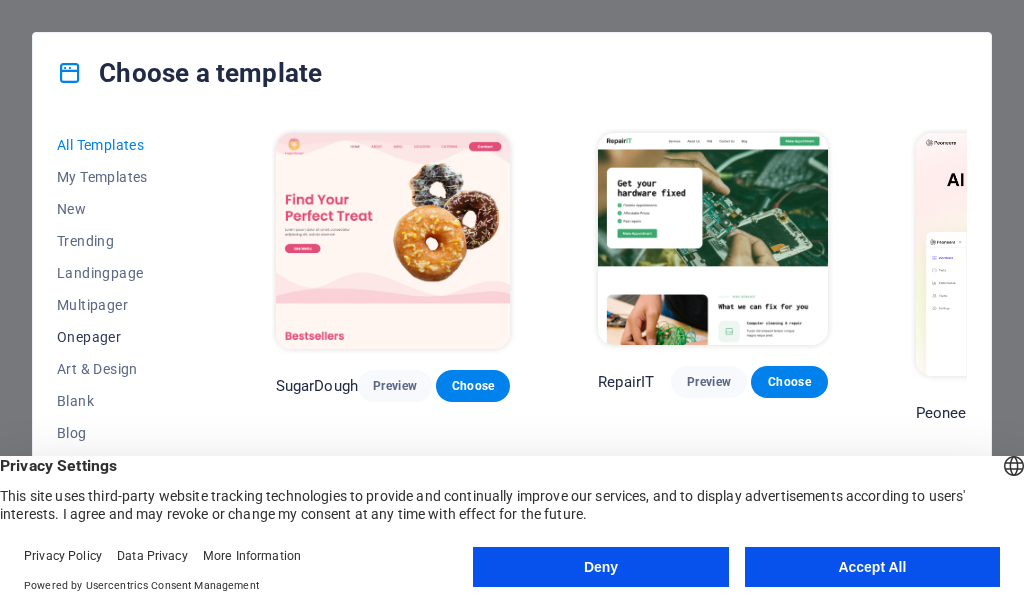 click on "Onepager" at bounding box center (122, 337) 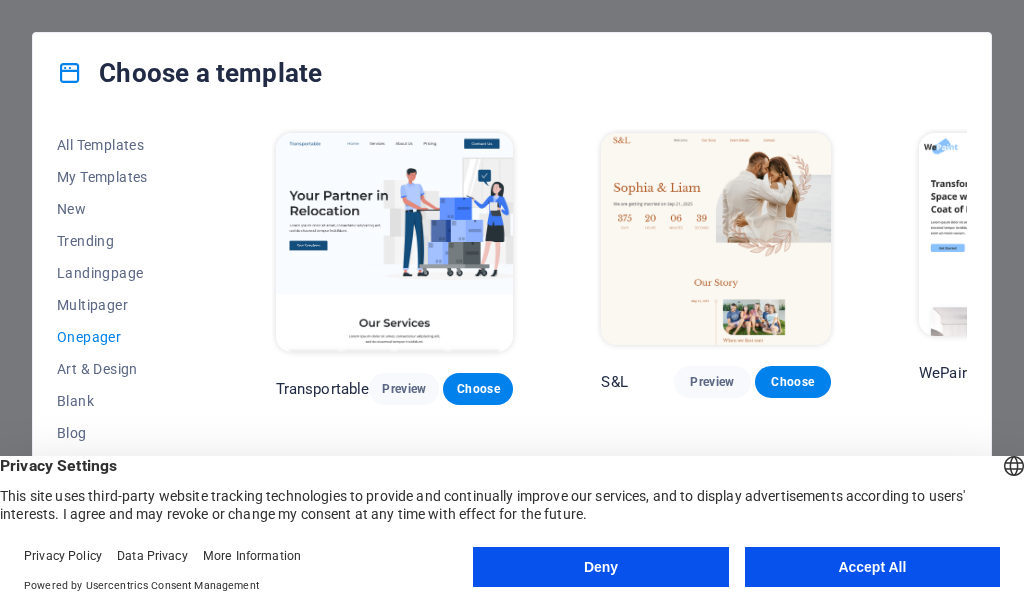 click on "All Templates My Templates New Trending Landingpage Multipager Onepager Art & Design Blank Blog Business Education & Culture Event Gastronomy Health IT & Media Legal & Finance Non-Profit Performance Portfolio Services Sports & Beauty Trades Travel Wireframe Transportable Preview Choose S&L Preview Choose WePaint Preview Choose Eco-Con Preview Choose MeetUp Preview Choose Podcaster Preview Choose UrbanNest Interiors Preview Choose Green Change Preview Choose Cleaner Preview Choose Johanna James Preview Choose Drive Preview Choose Wanderlust Preview Choose BERLIN Preview Choose Gadgets Preview Choose Max Hatzy Preview Choose Handyman Preview Choose Blogger Preview Choose Création Preview Choose Pesk Preview Choose Priodas Preview Choose Wireframe One Preview Choose Evergreen Preview Choose Kids-Events Preview Choose CleanCar Preview Choose Protector Preview Choose Pizzeria Di Dio Preview Choose Vinyasa Preview Choose Maki Preview Choose Woody Preview Choose BRGs Preview Choose Genius Preview Choose Volare Opus" at bounding box center (512, 343) 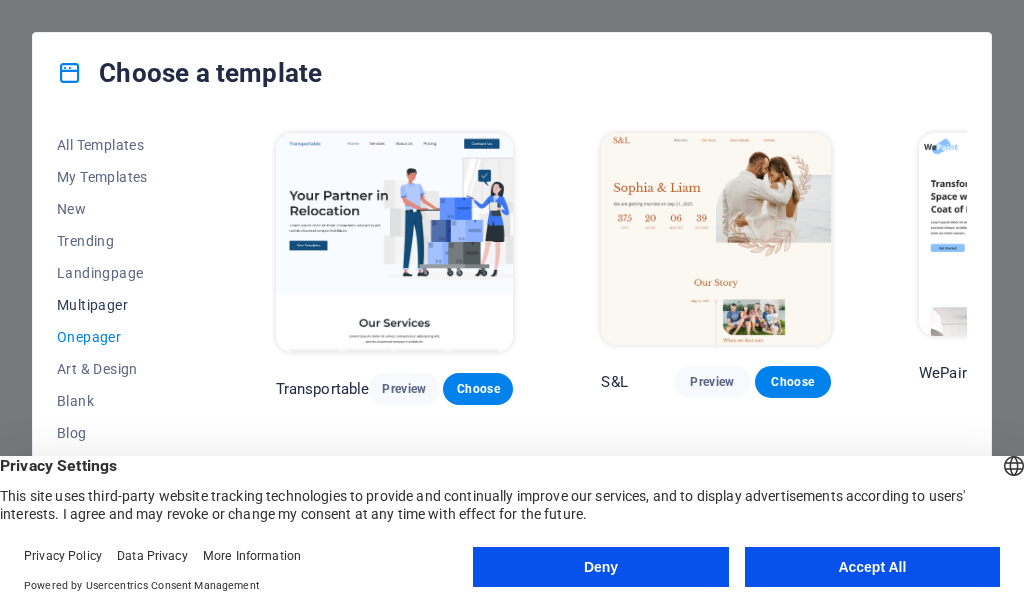 click on "Multipager" at bounding box center [122, 305] 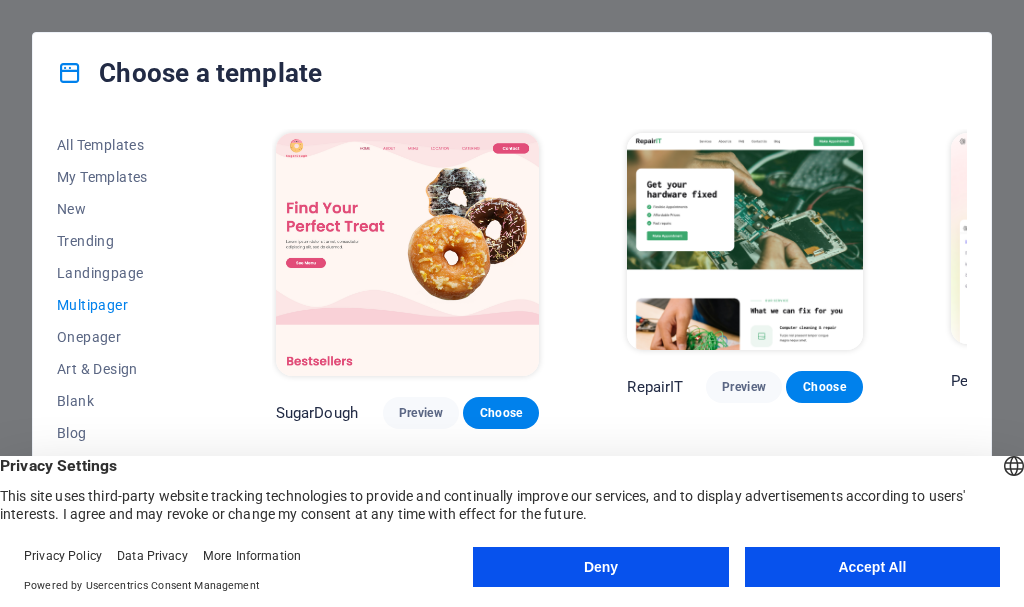 click on "All Templates My Templates New Trending Landingpage Multipager Onepager Art & Design Blank Blog Business Education & Culture Event Gastronomy Health IT & Media Legal & Finance Non-Profit Performance Portfolio Services Sports & Beauty Trades Travel Wireframe SugarDough Preview Choose RepairIT Preview Choose Peoneera Preview Choose Art Museum Preview Choose Wonder Planner Preview Choose Help & Care Preview Choose Academix Preview Choose BIG Barber Shop Preview Choose Health & Food Preview Choose The Beauty Temple Preview Choose WeTrain Preview Choose Delicioso Preview Choose Dream Garden Preview Choose LumeDeAqua Preview Choose Pets Care Preview Choose SafeSpace Preview Choose Midnight Rain Bar Preview Choose Estator Preview Choose Health Group Preview Choose MakeIt Agency Preview Choose WeSpa Preview Choose CoffeeScience Preview Choose CoachLife Preview Choose Cafe de Oceana Preview Choose Denteeth Preview Choose Le Hair Preview Choose TechUp Preview Choose Nolan-Bahler Preview Choose Fashion Preview Choose" at bounding box center (512, 343) 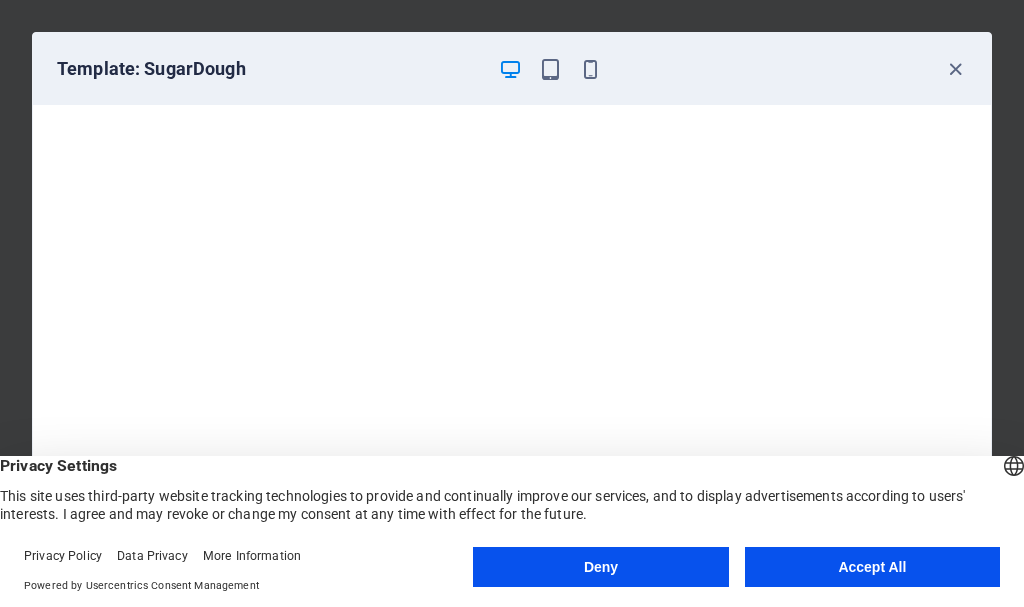 click on "Template: SugarDough" at bounding box center (512, 69) 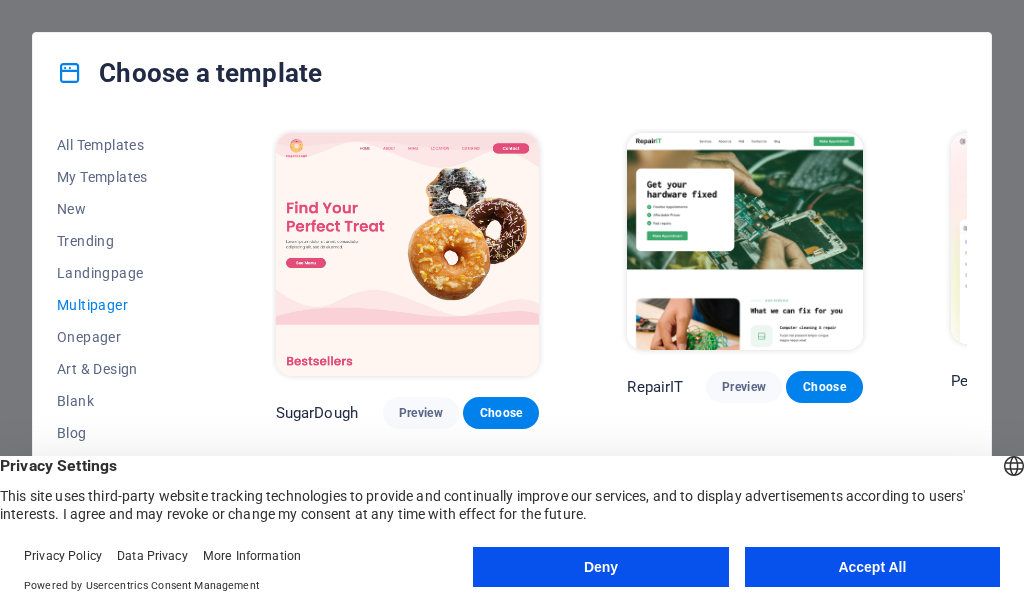 click on "All Templates My Templates New Trending Landingpage Multipager Onepager Art & Design Blank Blog Business Education & Culture Event Gastronomy Health IT & Media Legal & Finance Non-Profit Performance Portfolio Services Sports & Beauty Trades Travel Wireframe SugarDough Preview Choose RepairIT Preview Choose Peoneera Preview Choose Art Museum Preview Choose Wonder Planner Preview Choose Help & Care Preview Choose Academix Preview Choose BIG Barber Shop Preview Choose Health & Food Preview Choose The Beauty Temple Preview Choose WeTrain Preview Choose Delicioso Preview Choose Dream Garden Preview Choose LumeDeAqua Preview Choose Pets Care Preview Choose SafeSpace Preview Choose Midnight Rain Bar Preview Choose Estator Preview Choose Health Group Preview Choose MakeIt Agency Preview Choose WeSpa Preview Choose CoffeeScience Preview Choose CoachLife Preview Choose Cafe de Oceana Preview Choose Denteeth Preview Choose Le Hair Preview Choose TechUp Preview Choose Nolan-Bahler Preview Choose Fashion Preview Choose" at bounding box center [512, 343] 